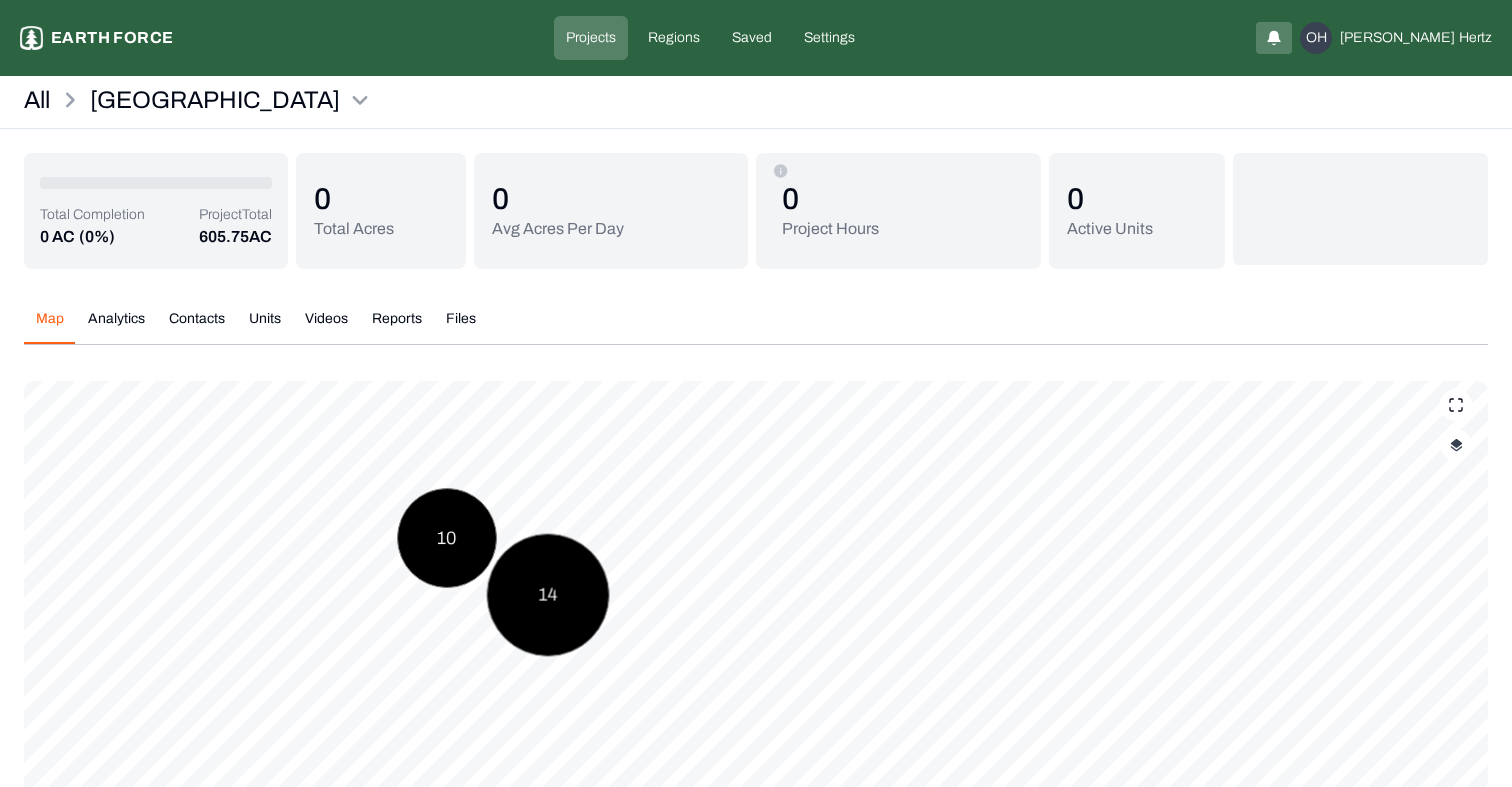 scroll, scrollTop: 0, scrollLeft: 0, axis: both 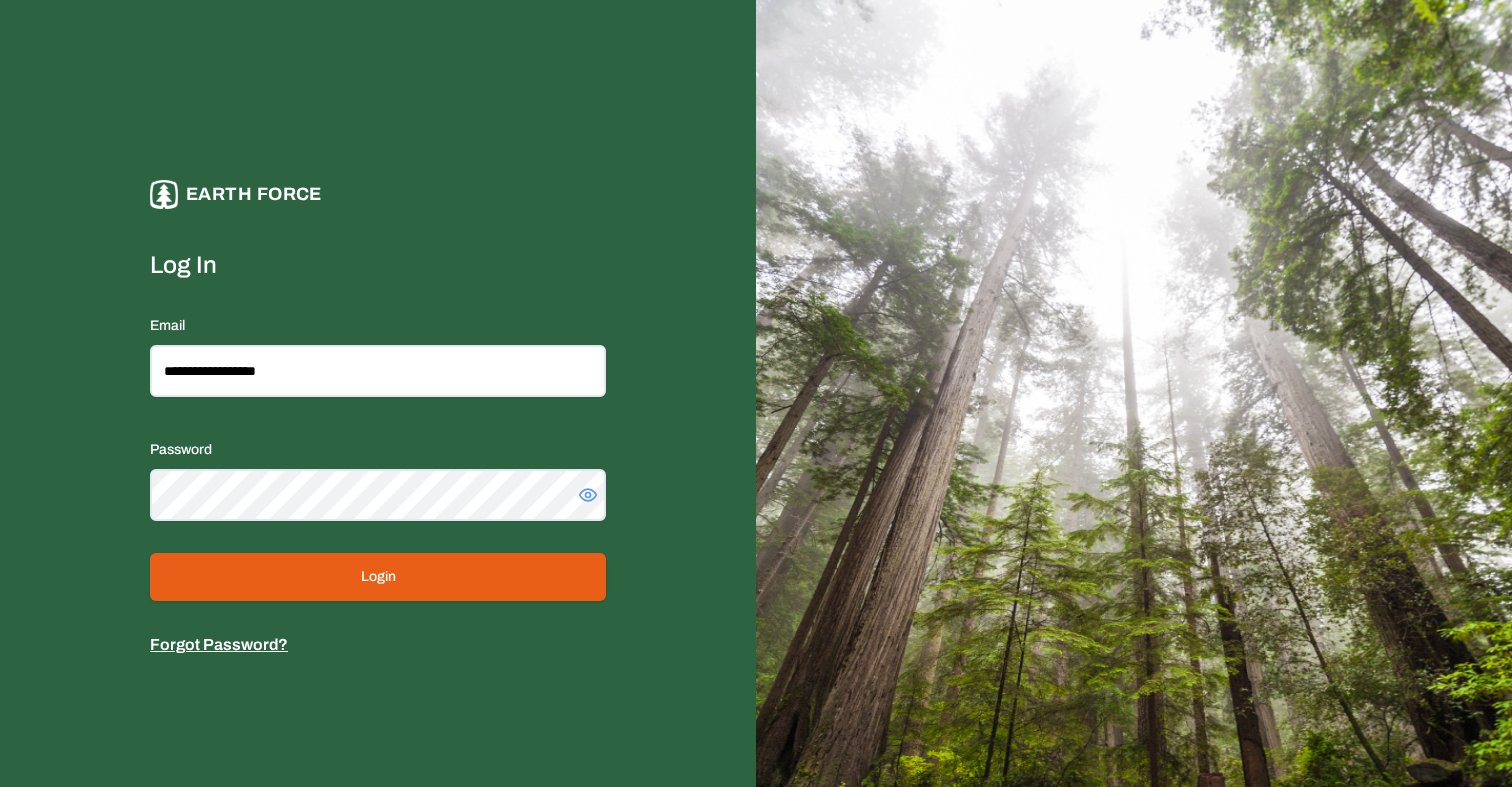 click on "Login" at bounding box center (378, 577) 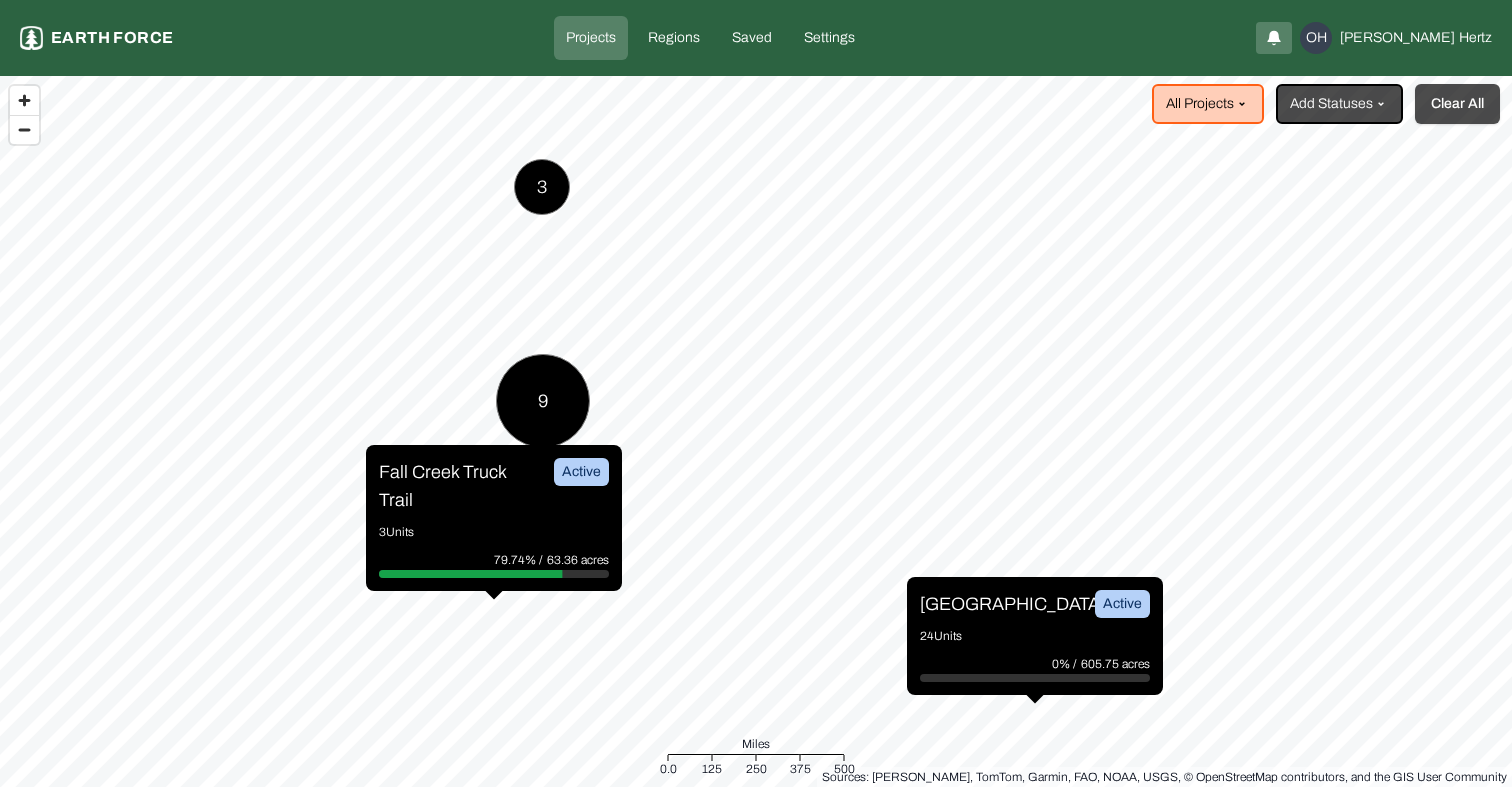 click on "Clear All" at bounding box center (1457, 104) 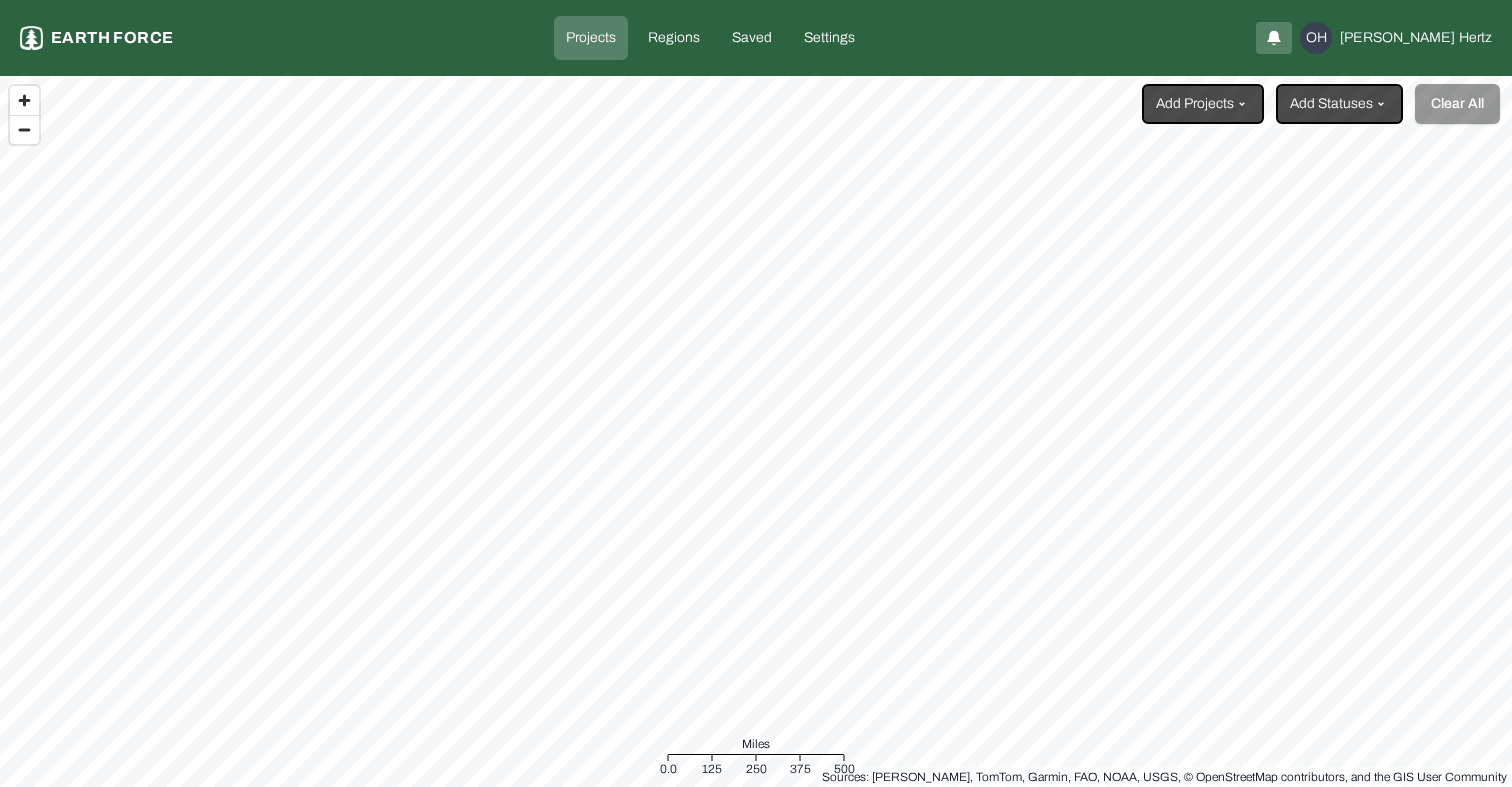 click on "Projects Earth force Projects Regions Saved Settings OH Omer Hertz Add Projects Add Statuses Clear All Sources: Esri, TomTom, Garmin, FAO, NOAA, USGS, © OpenStreetMap contributors, and the GIS User Community Miles 0.0 125 250 375 500" at bounding box center [756, 393] 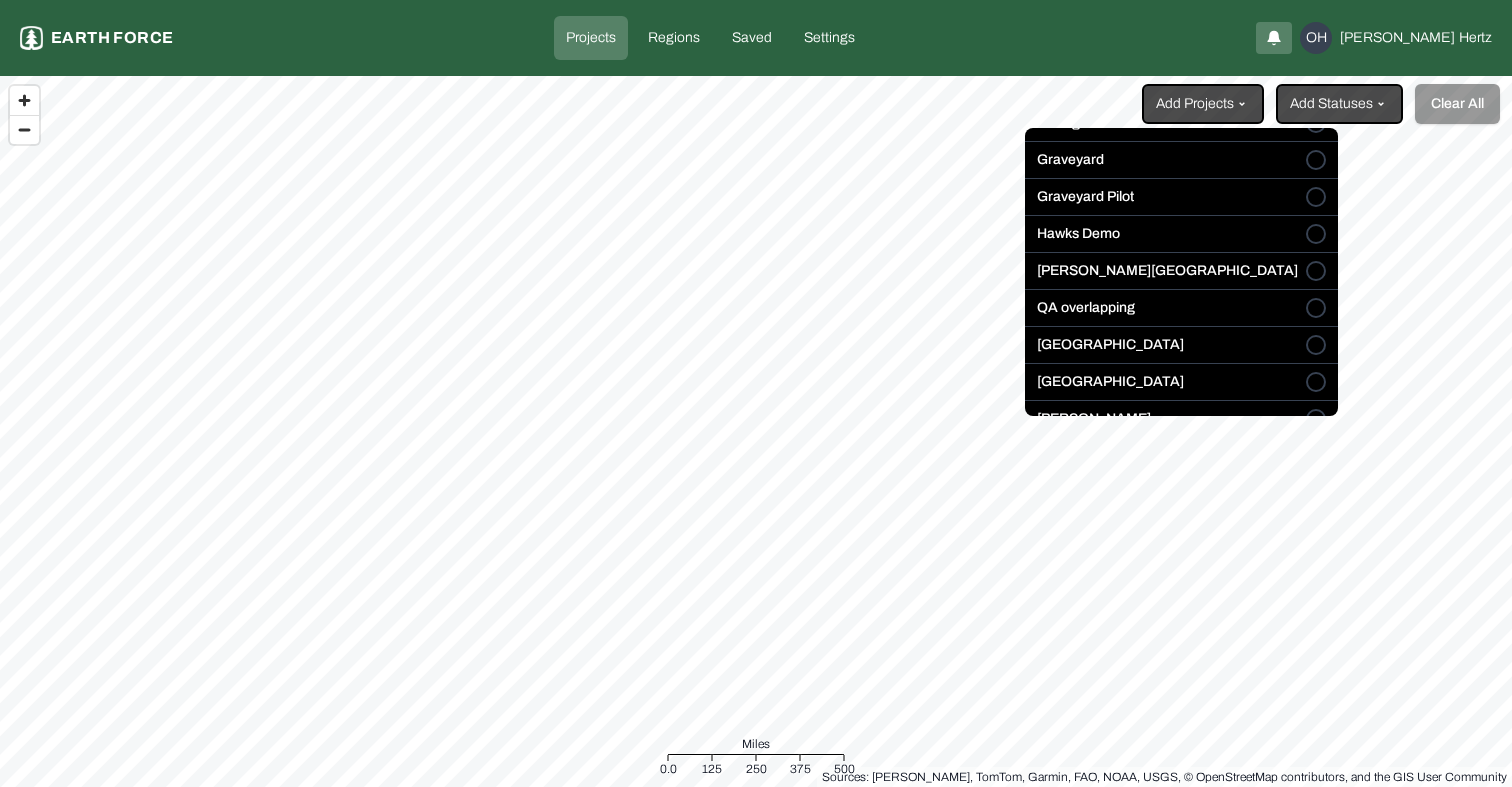 scroll, scrollTop: 292, scrollLeft: 0, axis: vertical 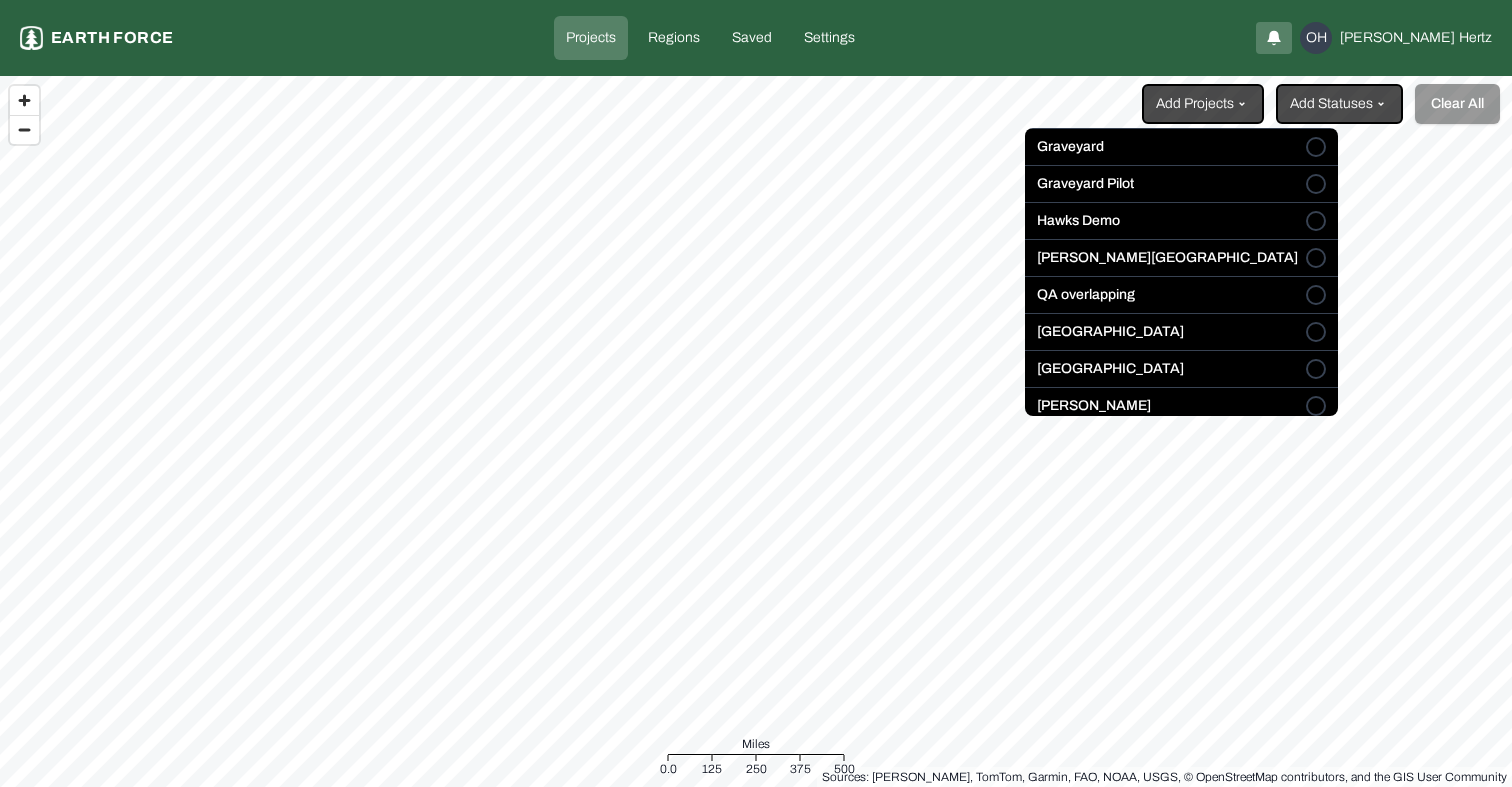 click on "Hawks Demo" at bounding box center (1078, 221) 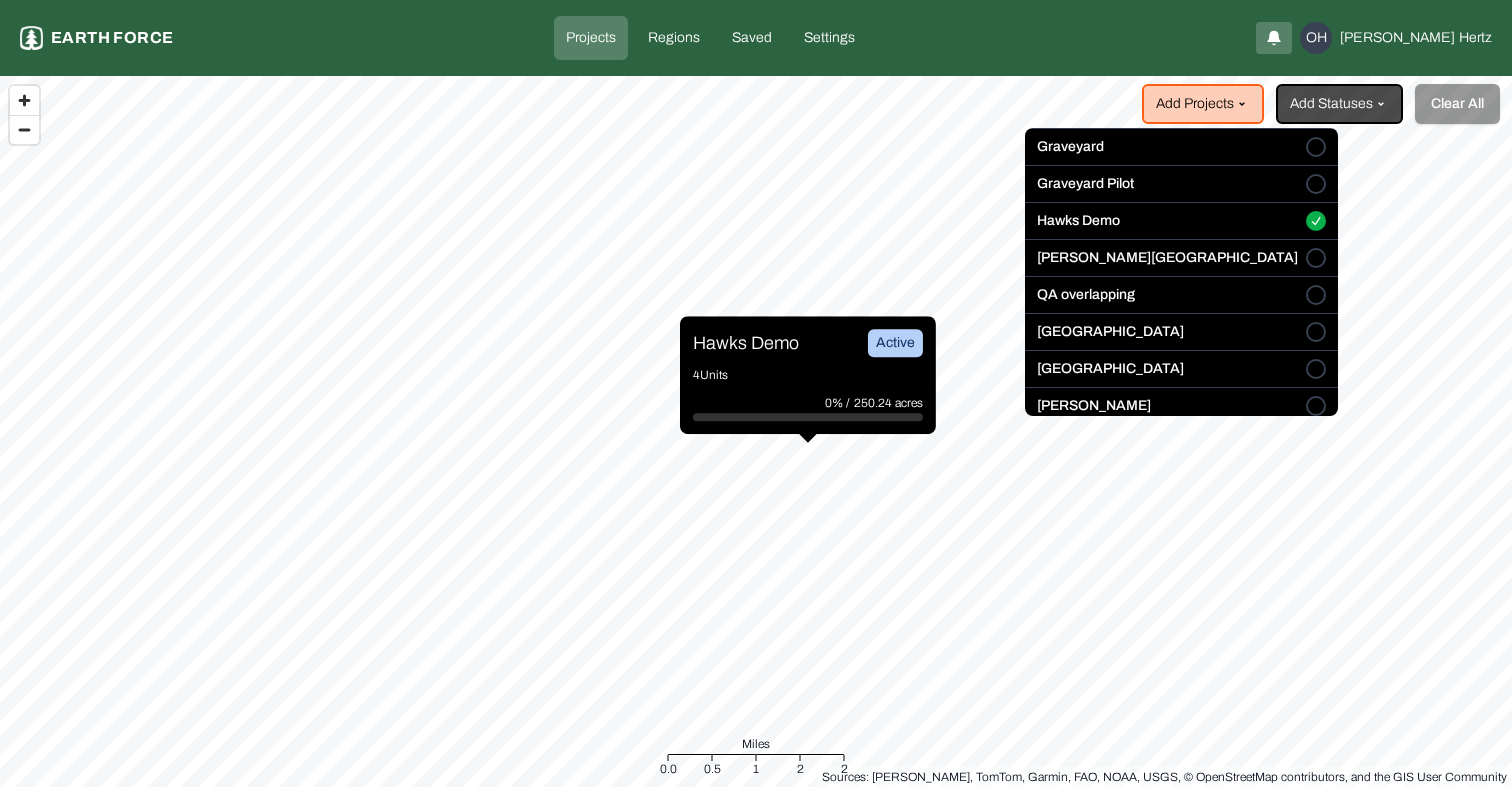 click on "Projects Earth force Projects Regions Saved Settings OH Omer Hertz Add Projects Add Statuses Clear All Hawks Demo Active 4  Units 0% / 250.24 acres Sources: Esri, TomTom, Garmin, FAO, NOAA, USGS, © OpenStreetMap contributors, and the GIS User Community Miles 0.0 0.5 1 2 2
Your active projects All  Projects Almanor Boardwalk Angwin FSC 2024 Blodgett 2024 Timber Harvest Cougar Peak Fall Creek Truck Trail Go Big G to Z IRSC Graveyard Graveyard Pilot Hawks Demo Lewis Ranch QA overlapping Sawmill Springs  Sleighville Whitmore" at bounding box center (756, 393) 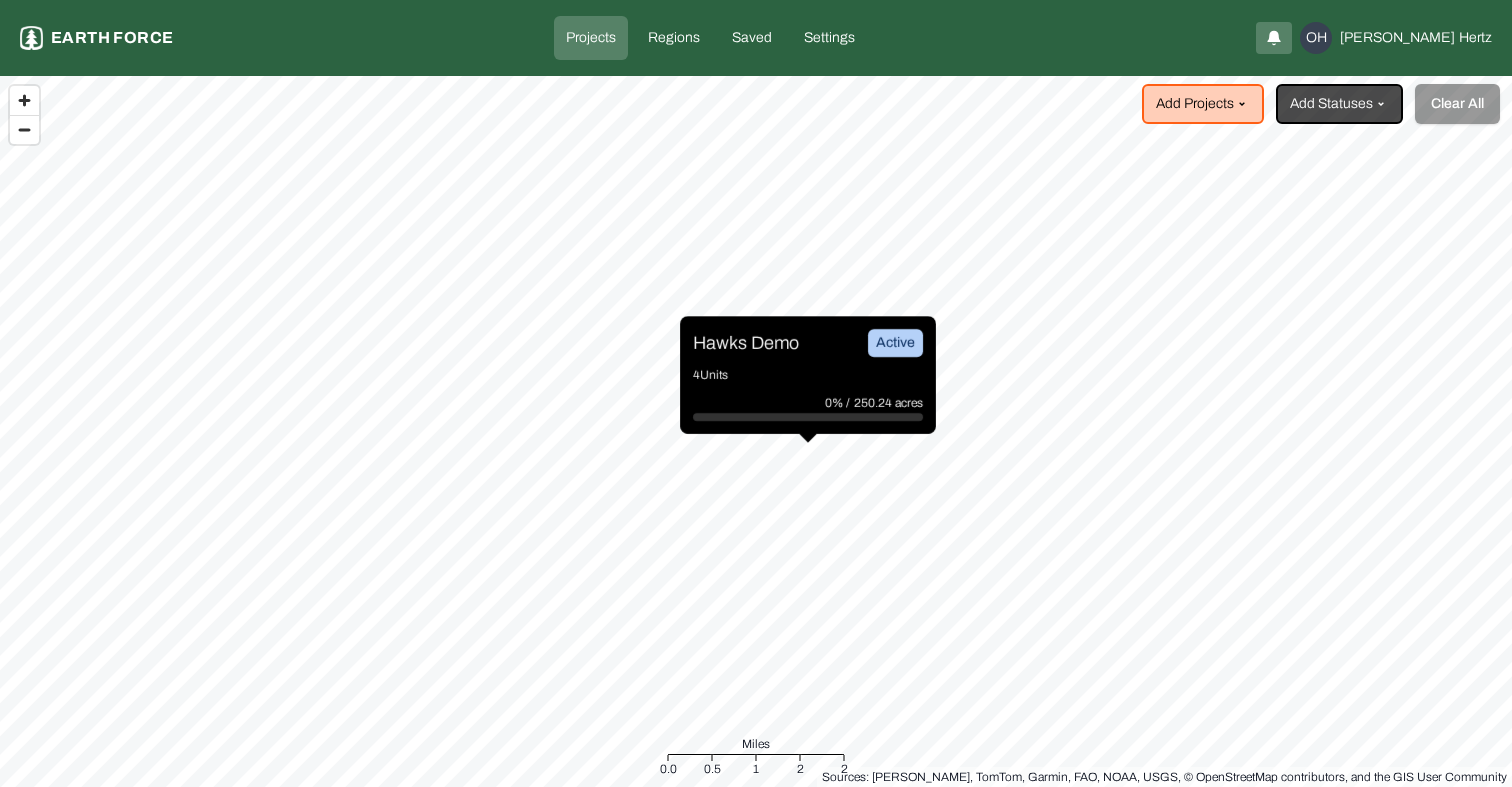 click on "Hawks Demo" at bounding box center [746, 343] 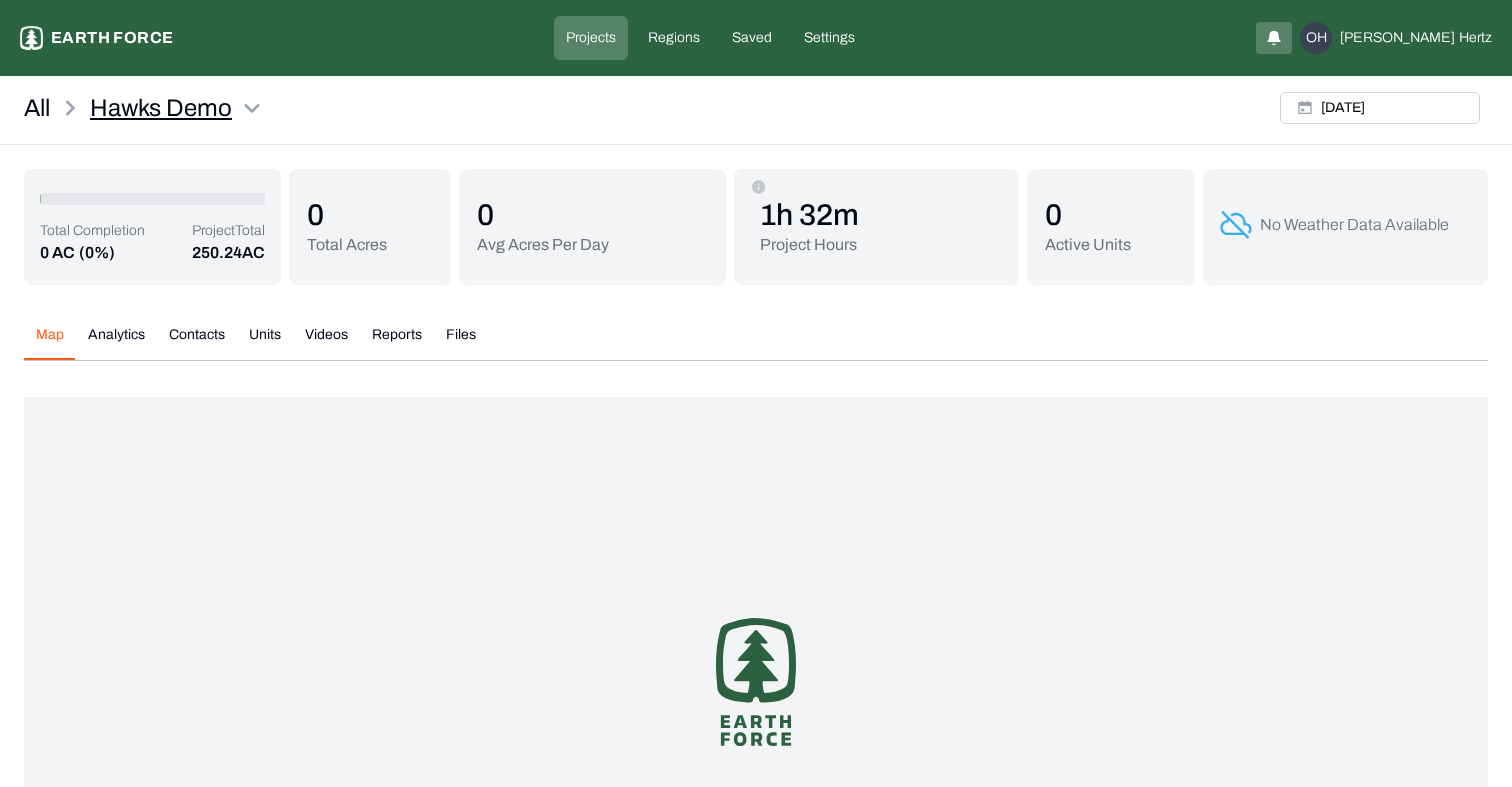 click on "Hawks Demo Earth force Projects Regions Saved Settings OH Omer Hertz All Hawks Demo Tue, Jun, 25, 2024 Total Completion 0 AC (0%) Project  Total 250.24  AC 0 Total Acres 0 Avg Acres Per Day 1h 32m Project Hours 0 Active Units No Weather Data Available Map Analytics Contacts Units Videos Reports Files Tue, Jun, 25, 2024
/* .letters {
fill: #53c047;
}
.tree {
fill: #0f38a7;
} */
@keyframes colorChange {
0%{fill:rgba(44, 97, 64, 1)}
50%{fill:rgba(44, 97, 64, 0.45); scale: 0.98; transform-origin: center;}
100%{fill:rgba(44, 97, 64,1)}
}
.letters, .tree, .first_letters {
fill:#2C6140;
animation: colorChange 1.4s ease-in-out infinite ;
}
.letters{
animation-delay: 0.3s;
}
.first_letters {
animation-delay: 0.2s
}
2 2 1" at bounding box center (756, 495) 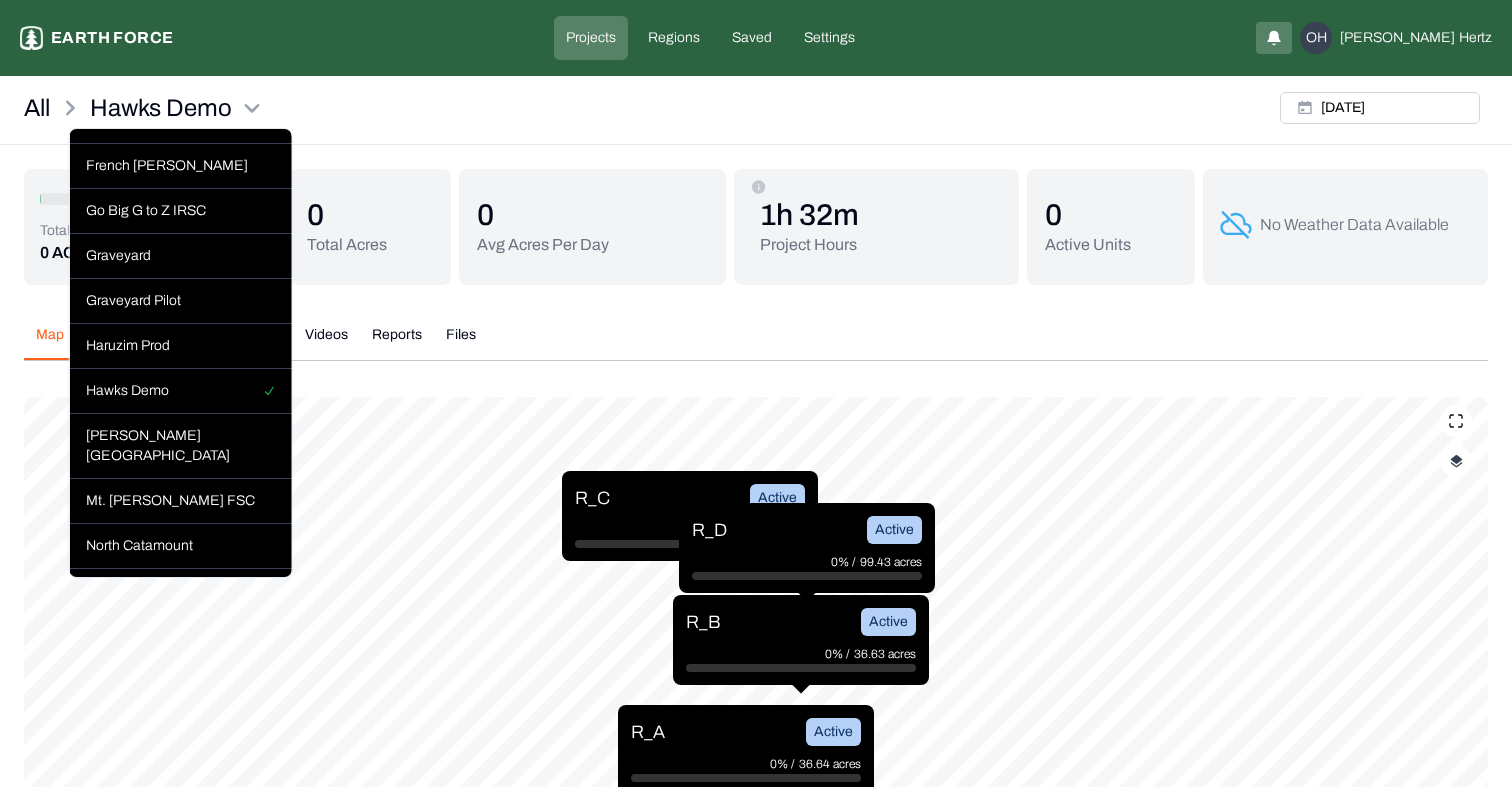 scroll, scrollTop: 676, scrollLeft: 0, axis: vertical 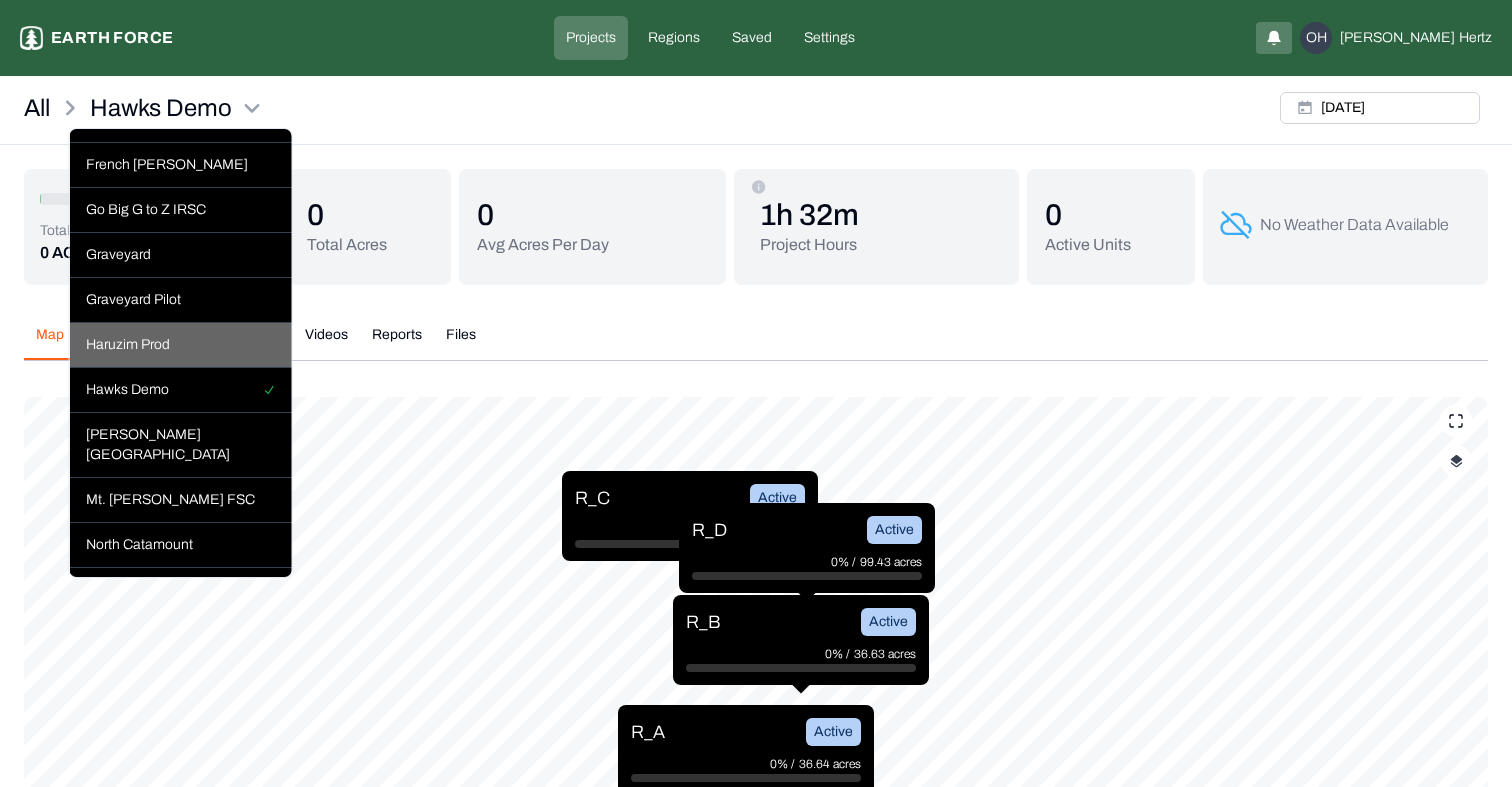 click on "Haruzim Prod" at bounding box center (181, 345) 